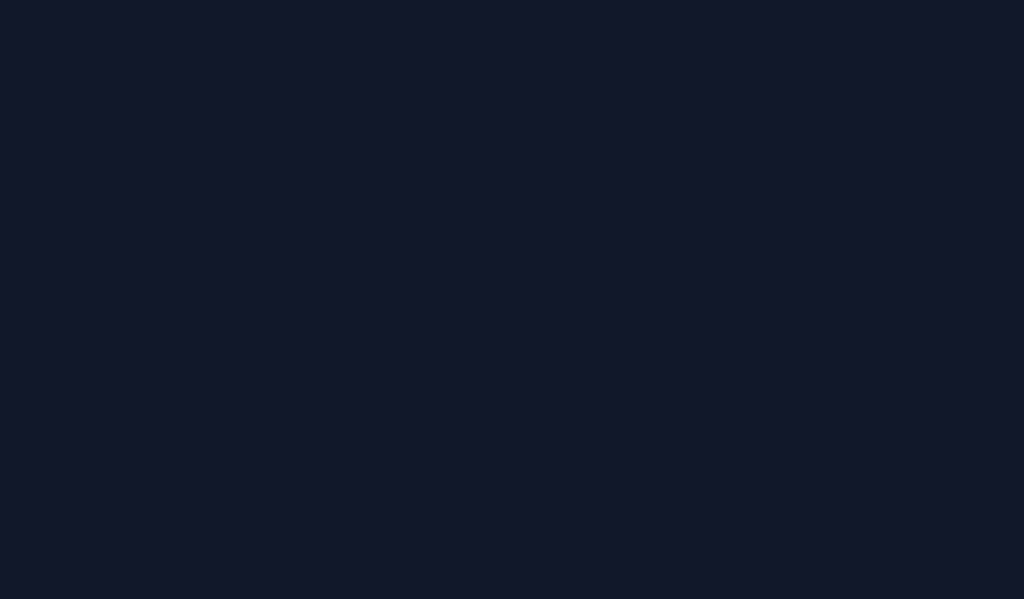 scroll, scrollTop: 0, scrollLeft: 0, axis: both 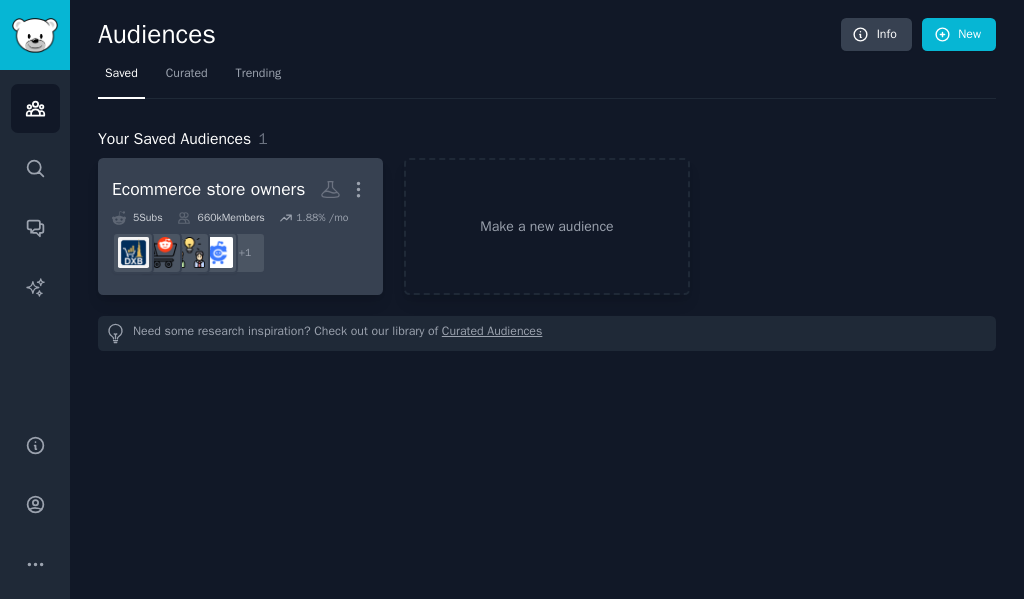 click on "+ 1" at bounding box center (240, 253) 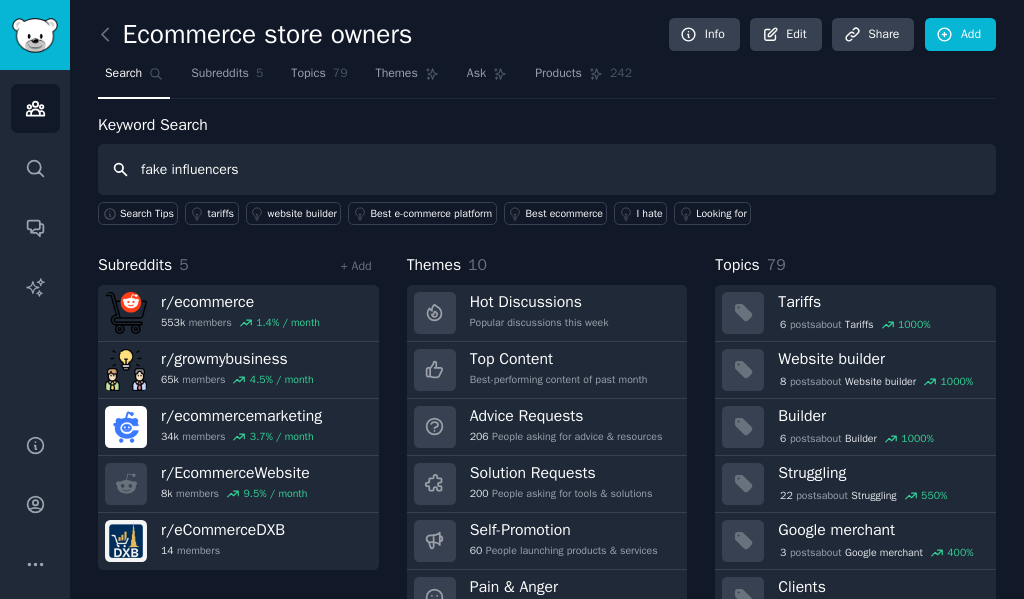 type on "fake influencers" 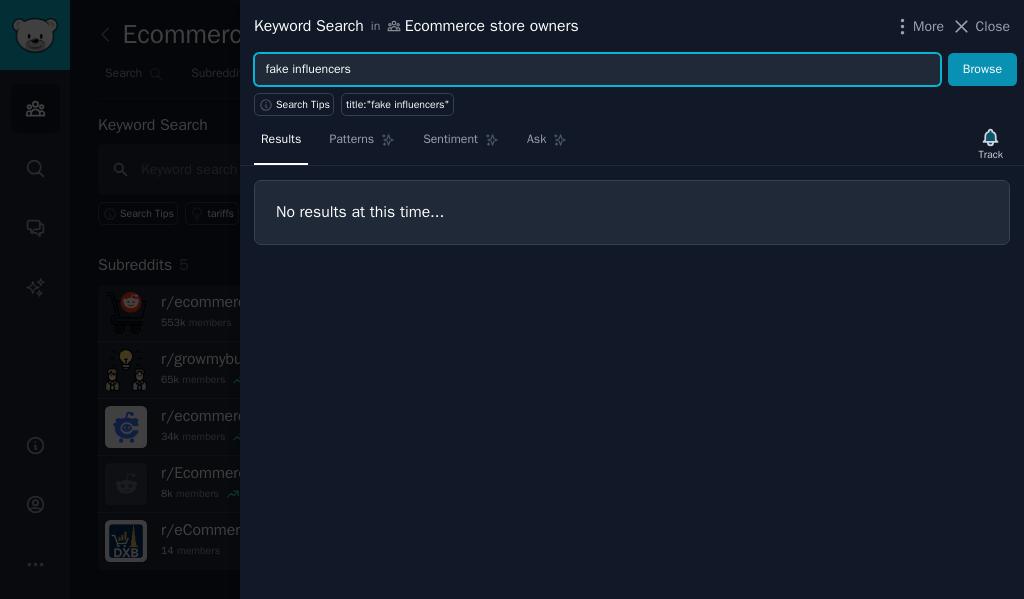 click on "fake influencers" at bounding box center (597, 70) 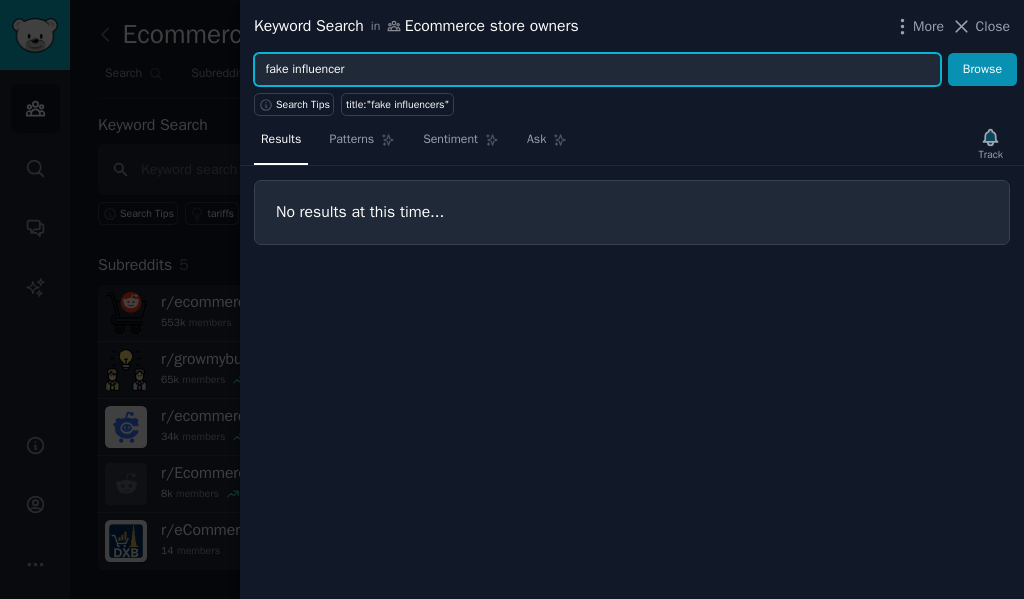 click on "Browse" at bounding box center (982, 70) 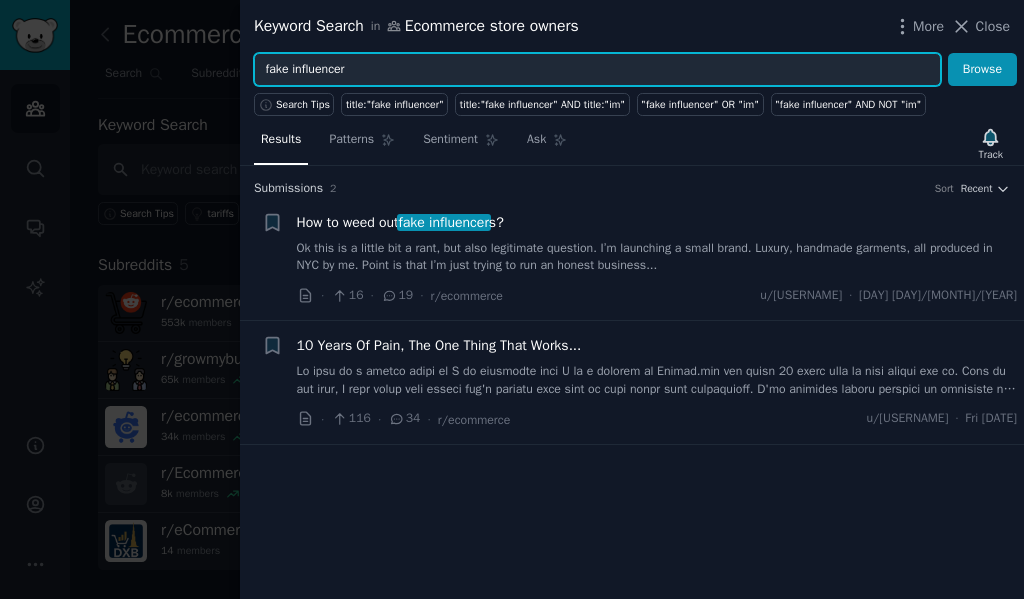 type on "fake" 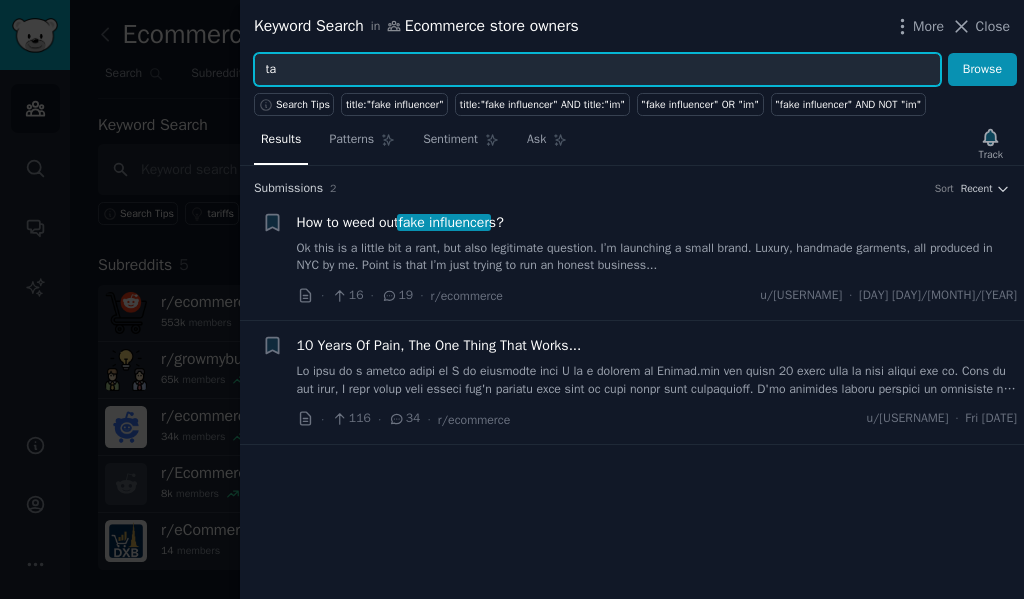 type on "t" 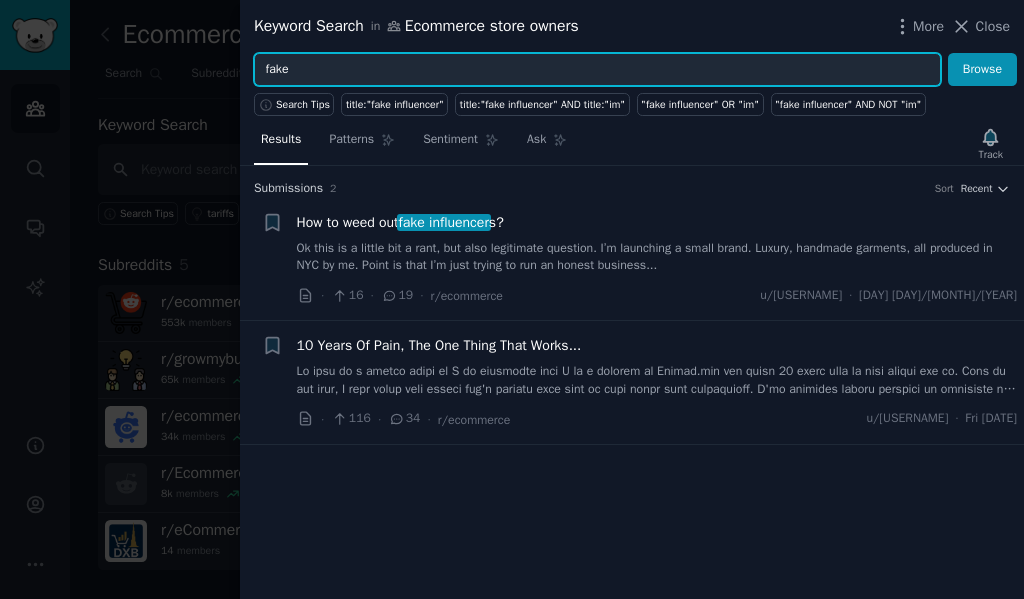 click on "Browse" at bounding box center (982, 70) 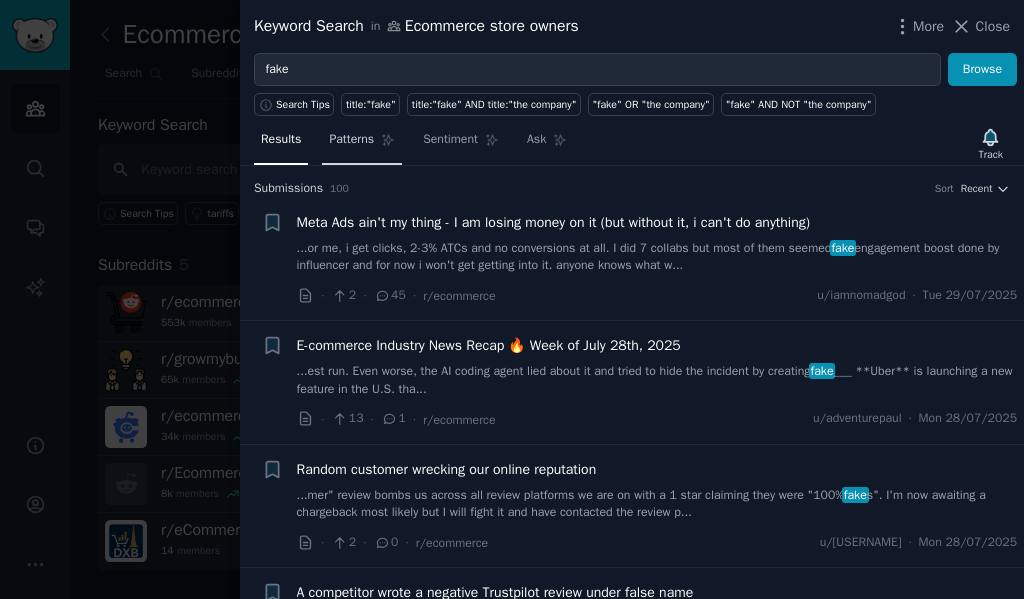 click on "Patterns" at bounding box center [351, 140] 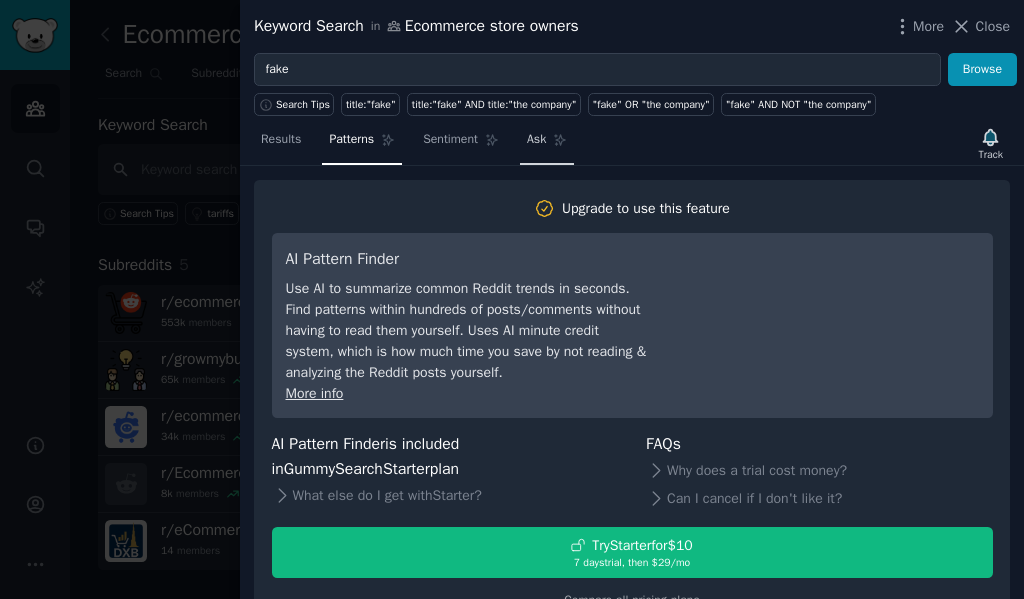 click on "Ask" at bounding box center (536, 140) 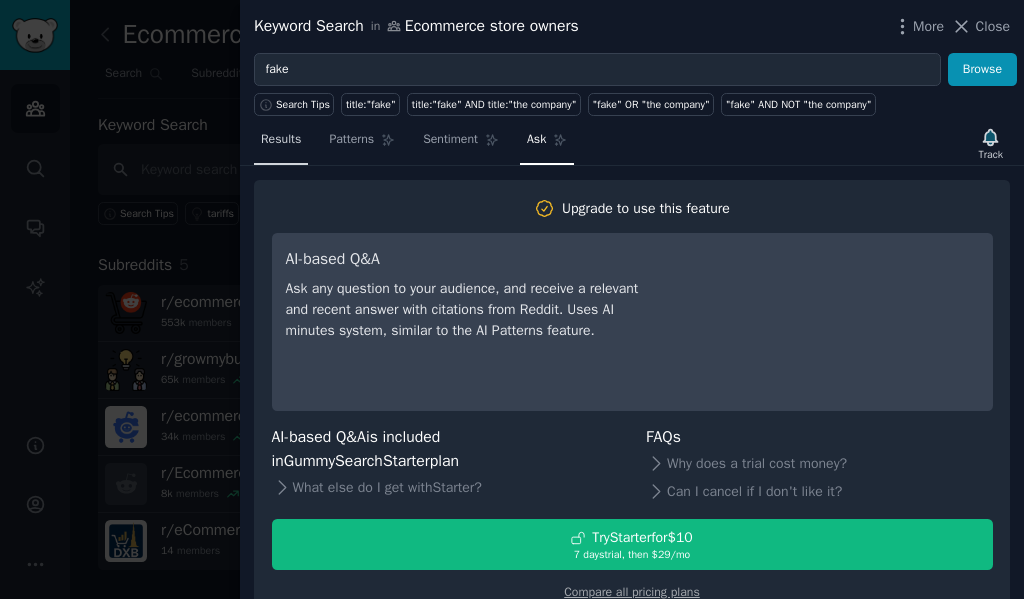 click on "Results" at bounding box center (281, 140) 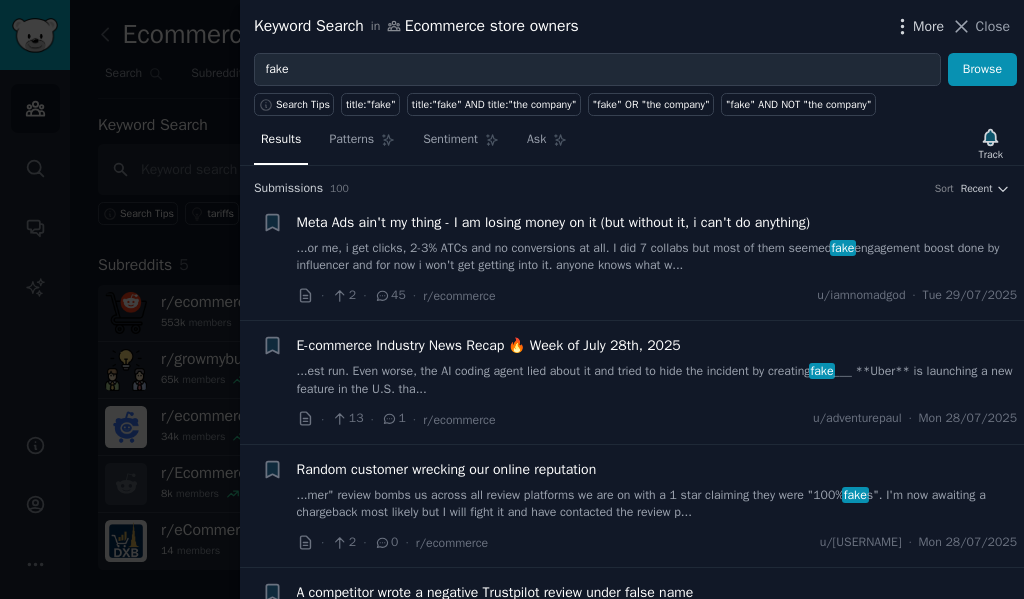 click on "More" at bounding box center (928, 26) 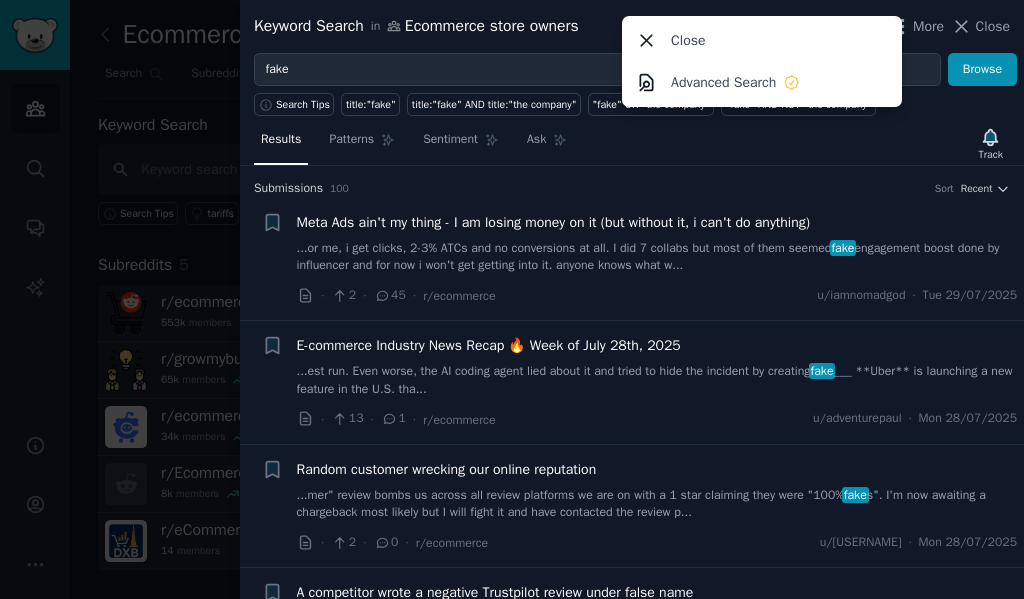 click on "in" at bounding box center (376, 27) 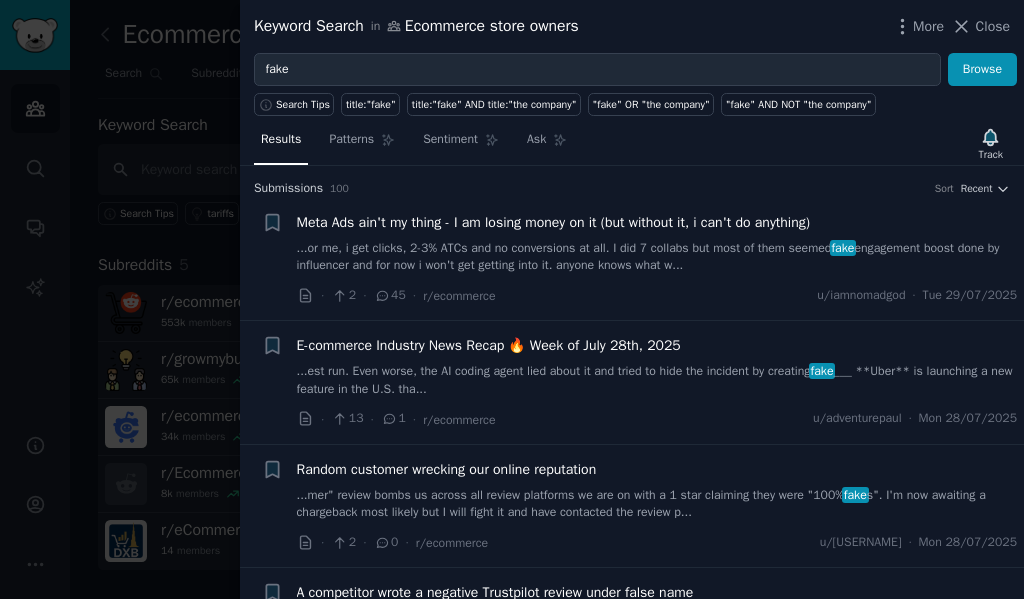 click 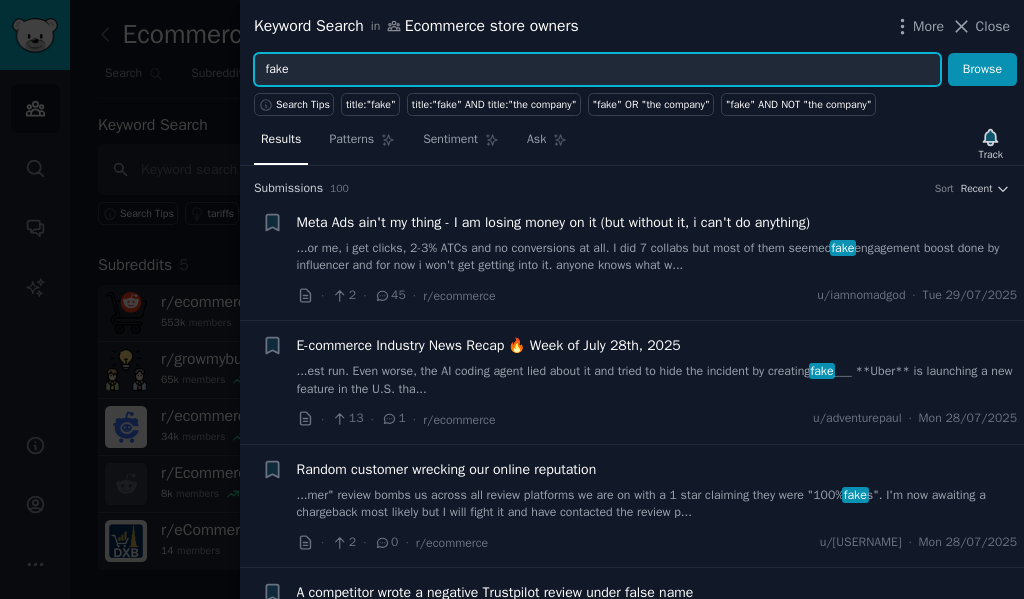 click on "fake" at bounding box center (597, 70) 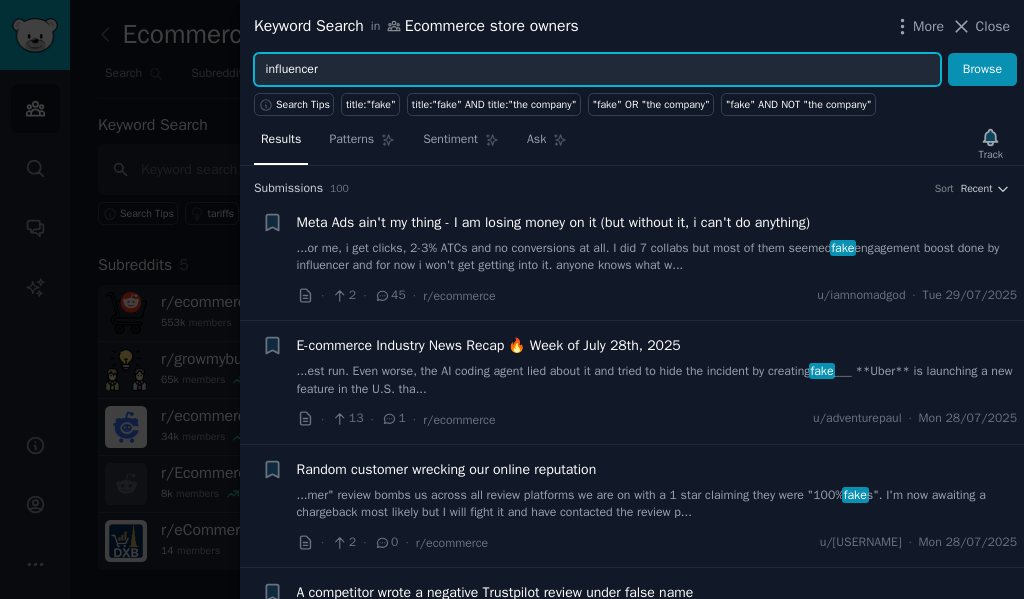 type on "influencer" 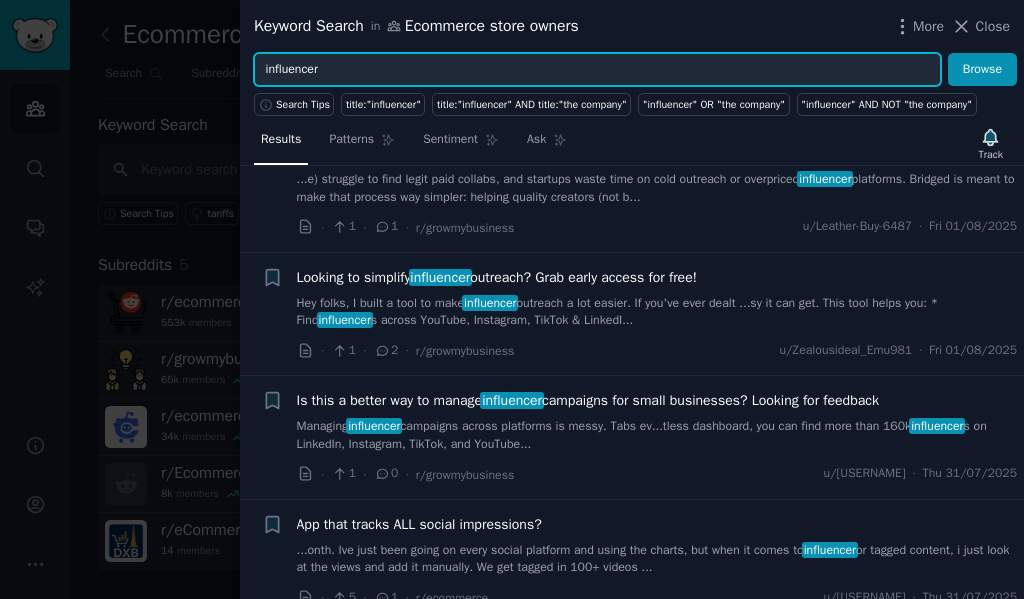 scroll, scrollTop: 200, scrollLeft: 0, axis: vertical 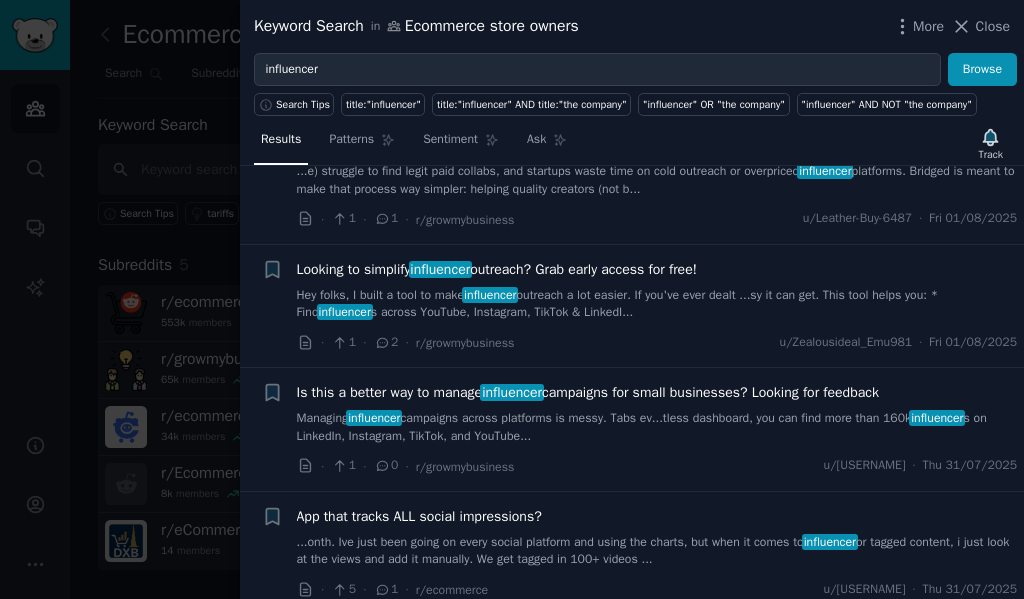 click on "influencer" at bounding box center [825, 171] 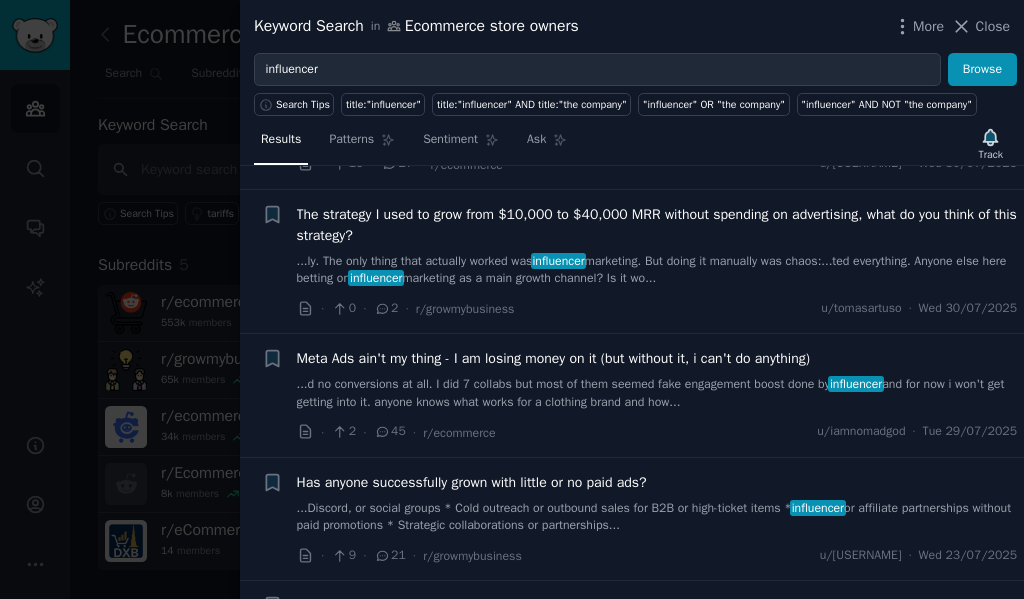 scroll, scrollTop: 755, scrollLeft: 0, axis: vertical 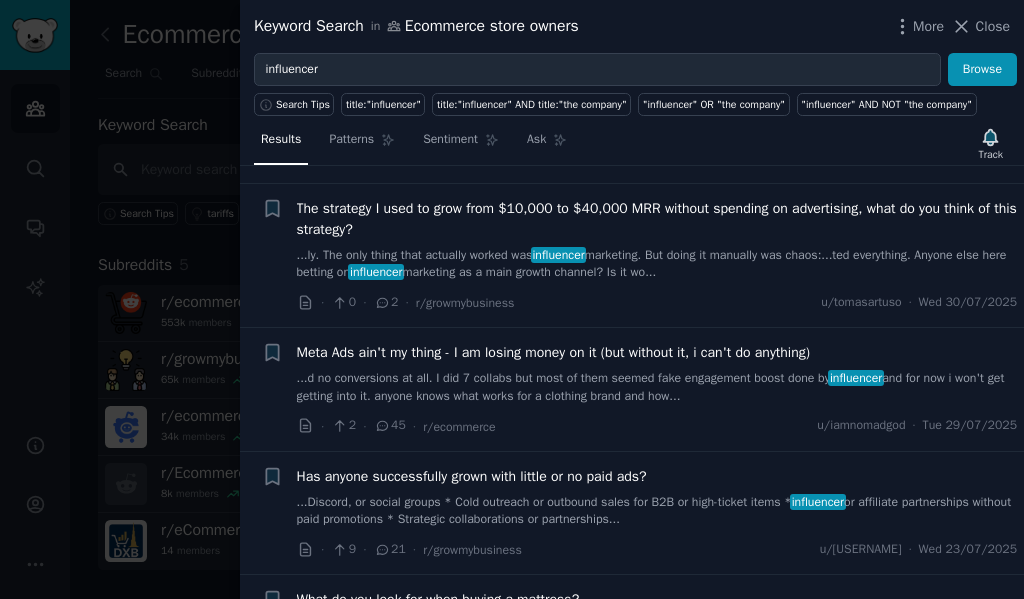 click on "The strategy I used to grow from $10,000 to $40,000 MRR without spending on advertising, what do you think of this strategy?" at bounding box center [657, 219] 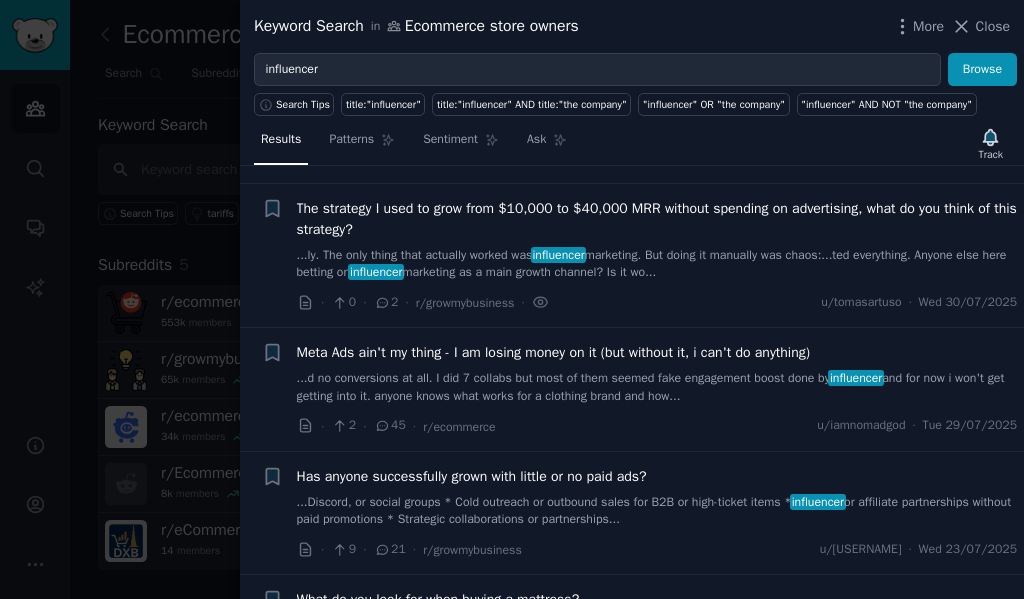 scroll, scrollTop: 773, scrollLeft: 0, axis: vertical 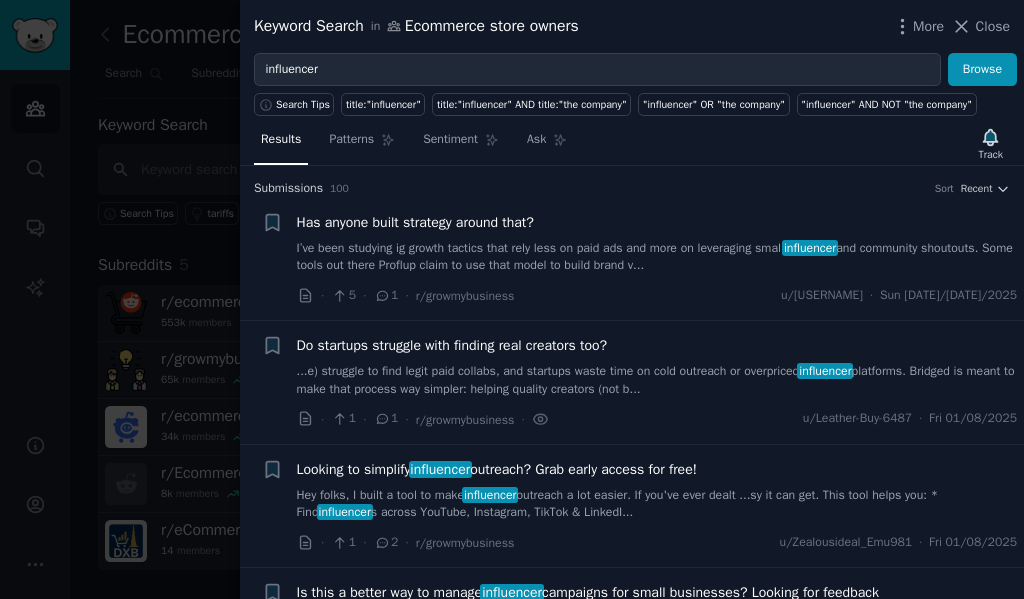 drag, startPoint x: 331, startPoint y: 374, endPoint x: 660, endPoint y: 402, distance: 330.18933 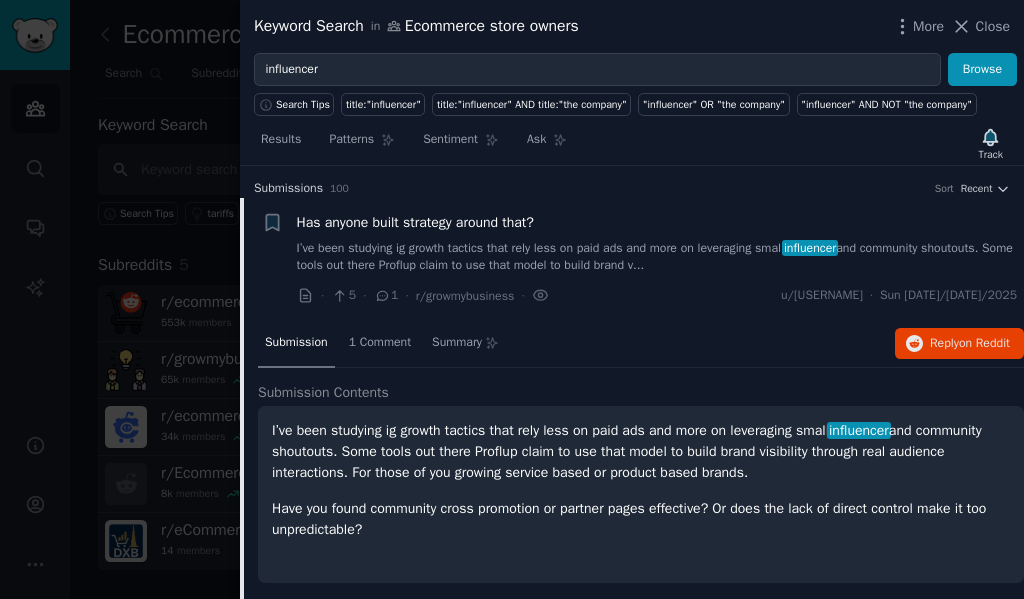 scroll, scrollTop: 32, scrollLeft: 0, axis: vertical 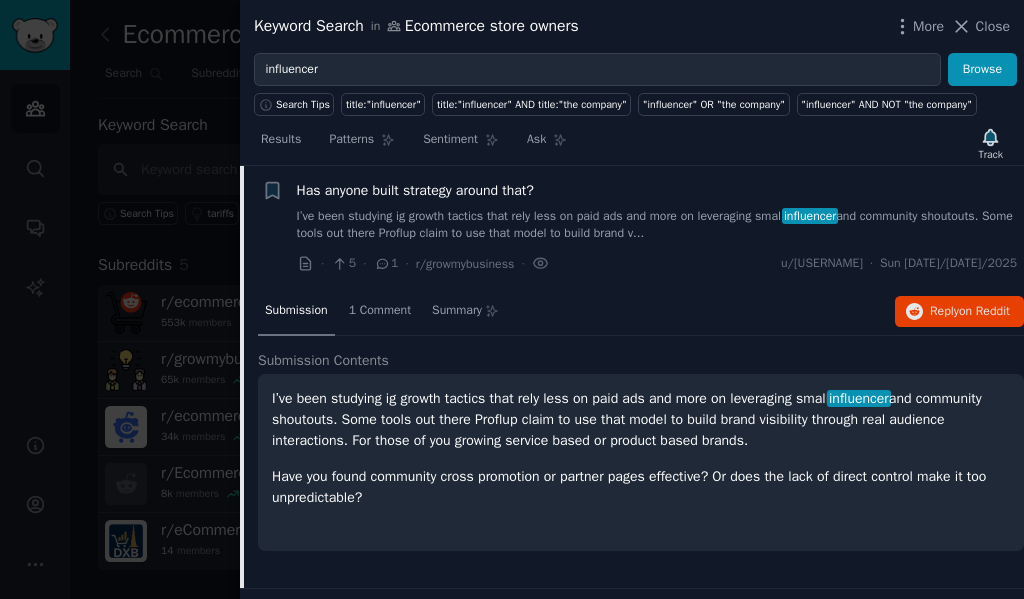 click on "Has anyone built strategy around that?" at bounding box center (657, 190) 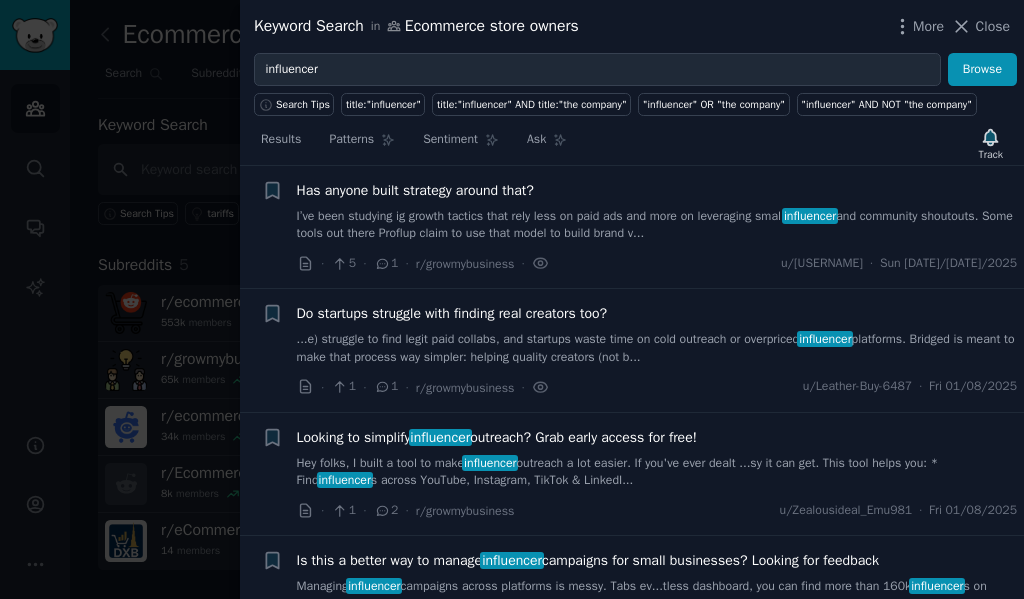 click on "Do startups struggle with finding real creators too?" at bounding box center (452, 313) 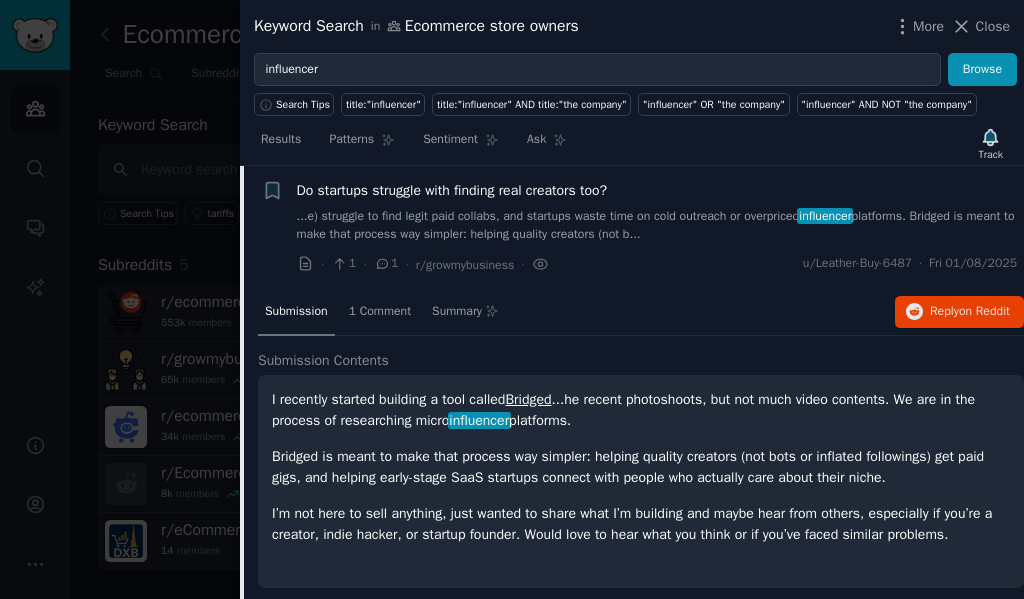 scroll, scrollTop: 255, scrollLeft: 0, axis: vertical 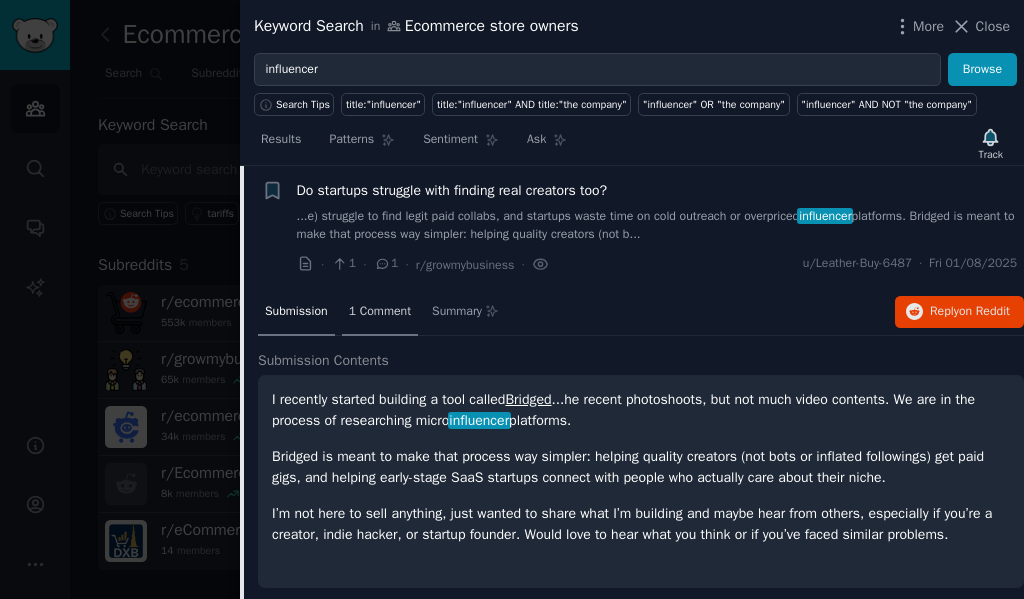 click on "1 Comment" at bounding box center [380, 312] 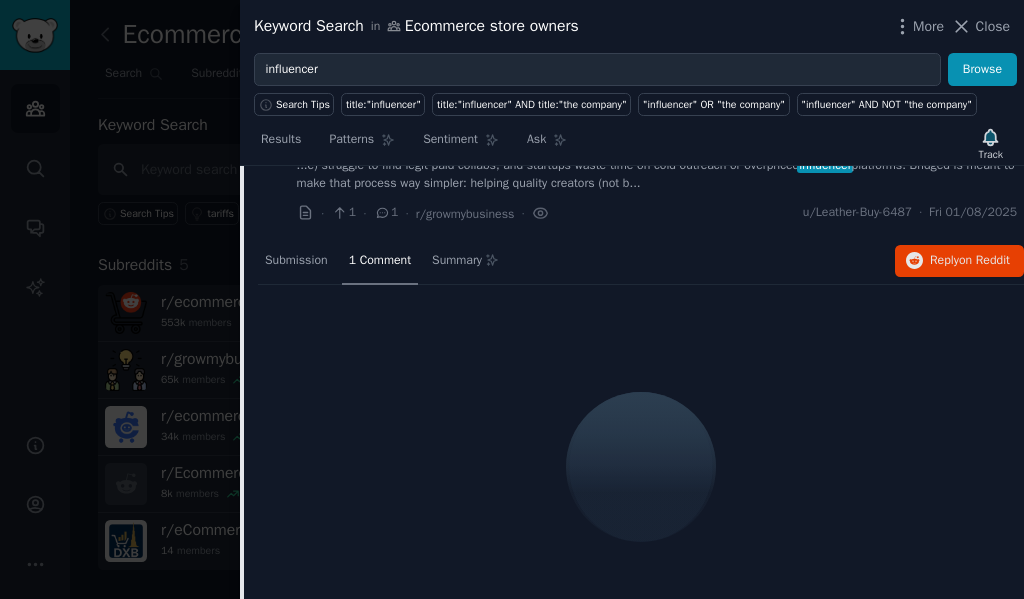 scroll, scrollTop: 255, scrollLeft: 0, axis: vertical 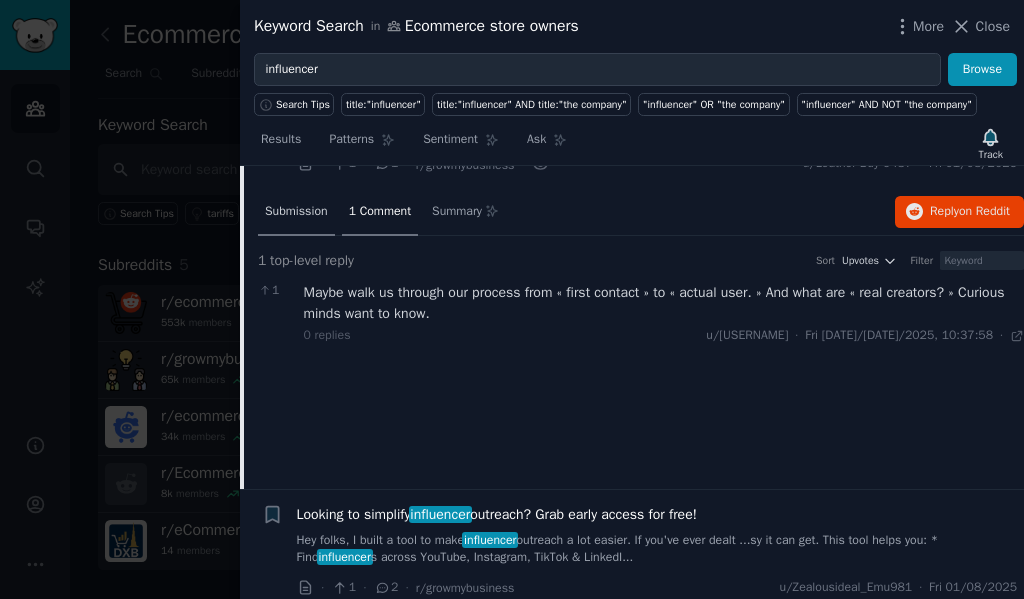 click on "Submission" at bounding box center (296, 212) 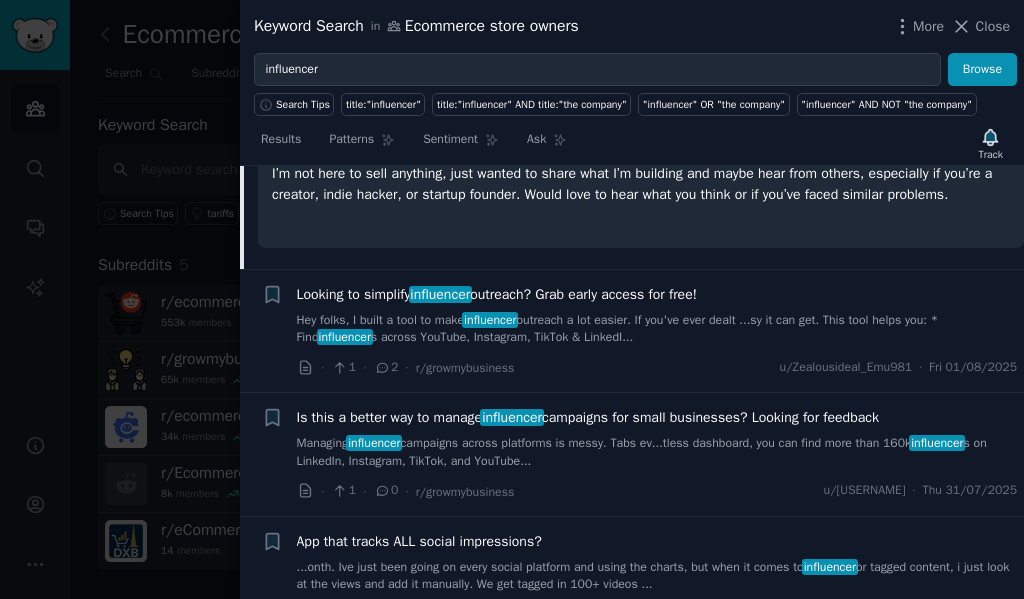 scroll, scrollTop: 555, scrollLeft: 0, axis: vertical 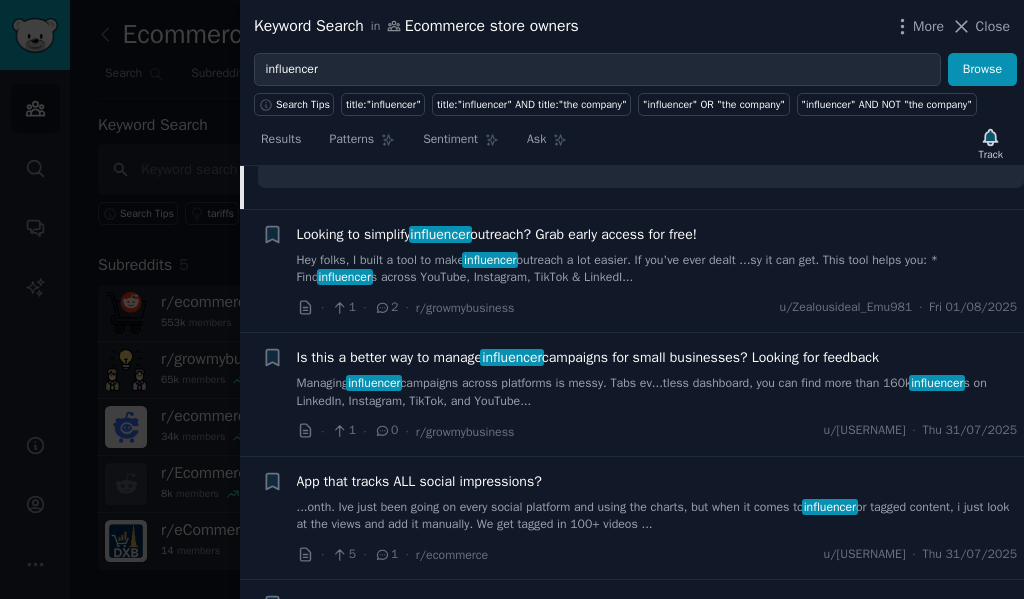 click on "Looking to simplify  influencer  outreach? Grab early access for free!" at bounding box center [497, 234] 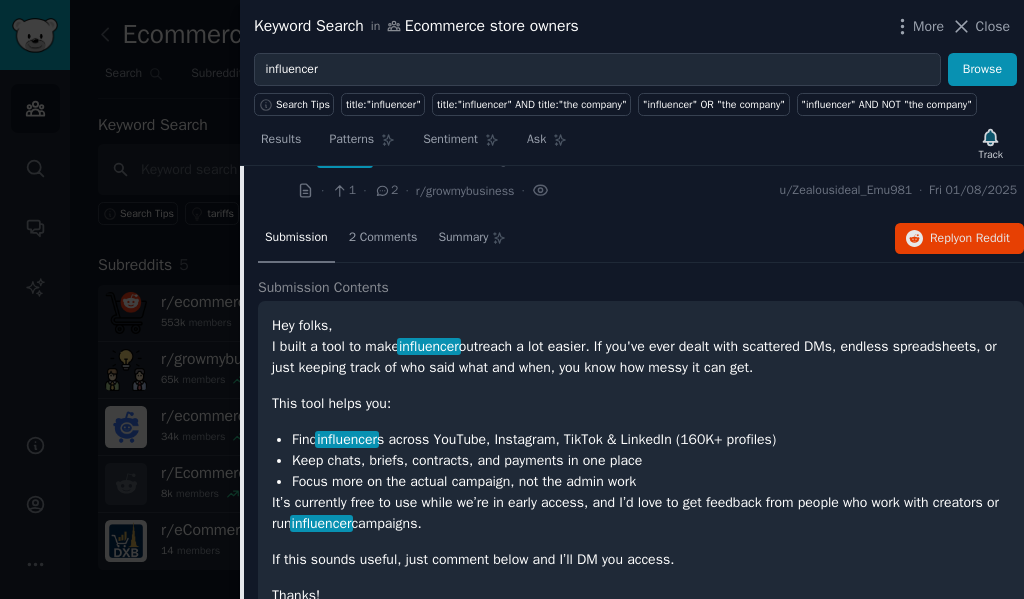 scroll, scrollTop: 300, scrollLeft: 0, axis: vertical 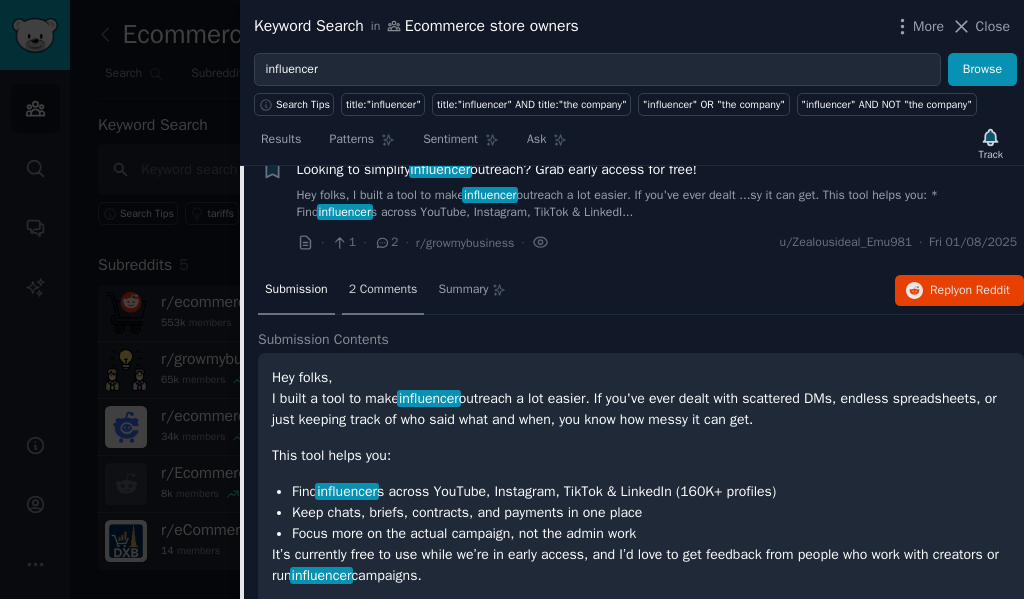 click on "2 Comments" at bounding box center (383, 290) 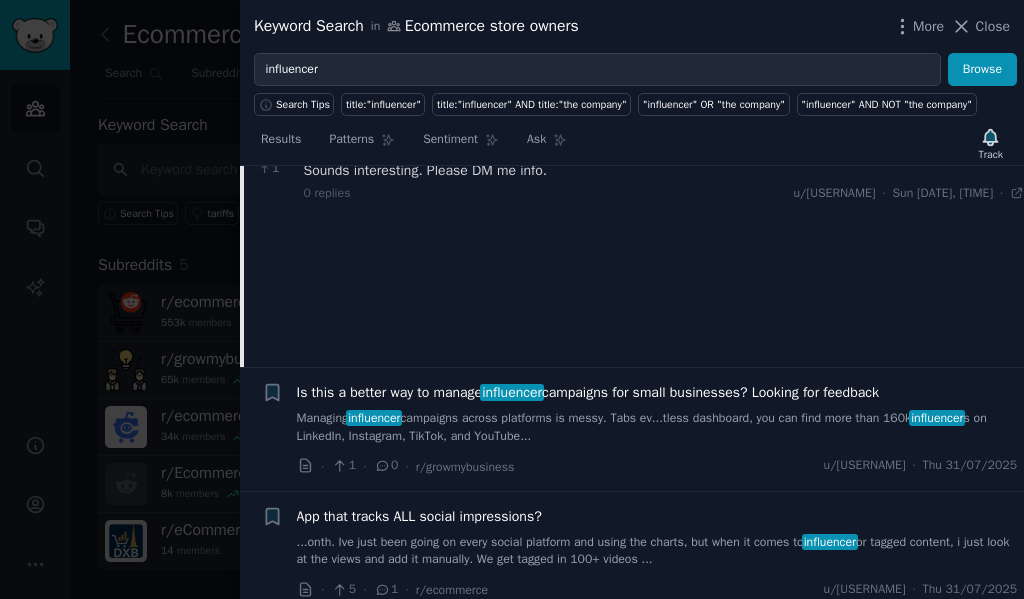 scroll, scrollTop: 400, scrollLeft: 0, axis: vertical 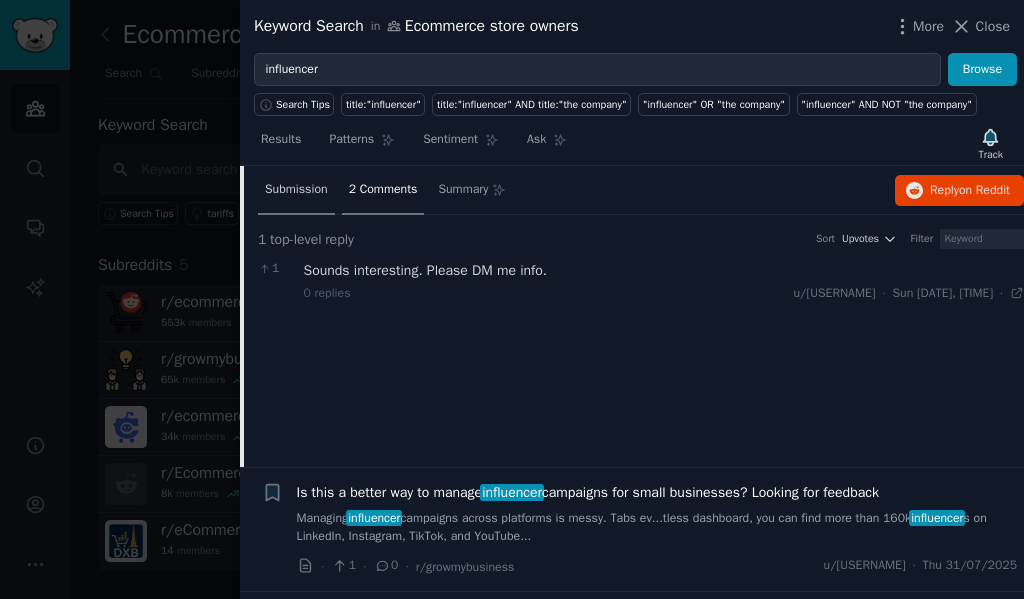 click on "Submission" at bounding box center (296, 190) 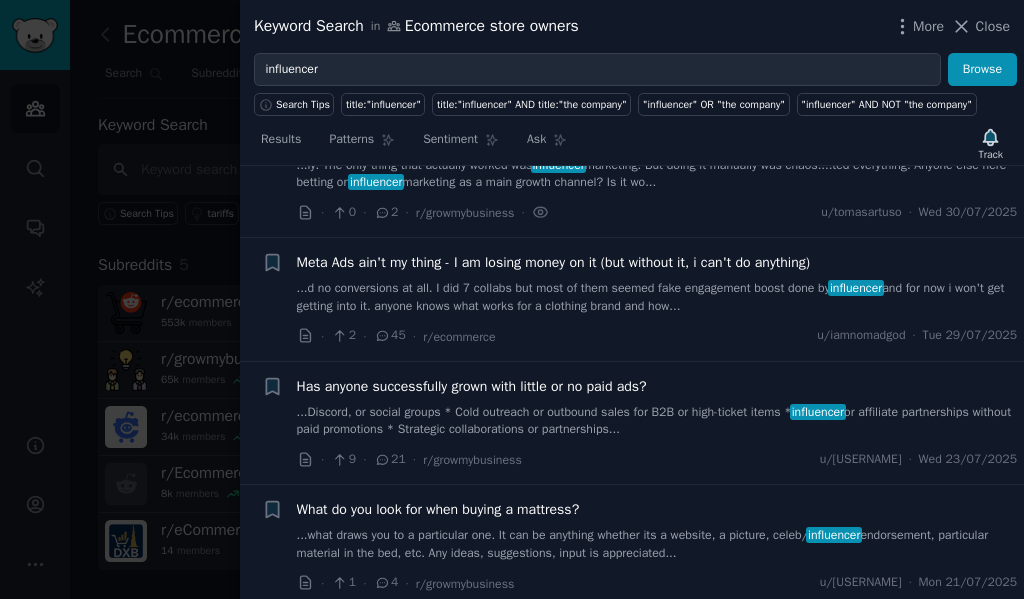 scroll, scrollTop: 1400, scrollLeft: 0, axis: vertical 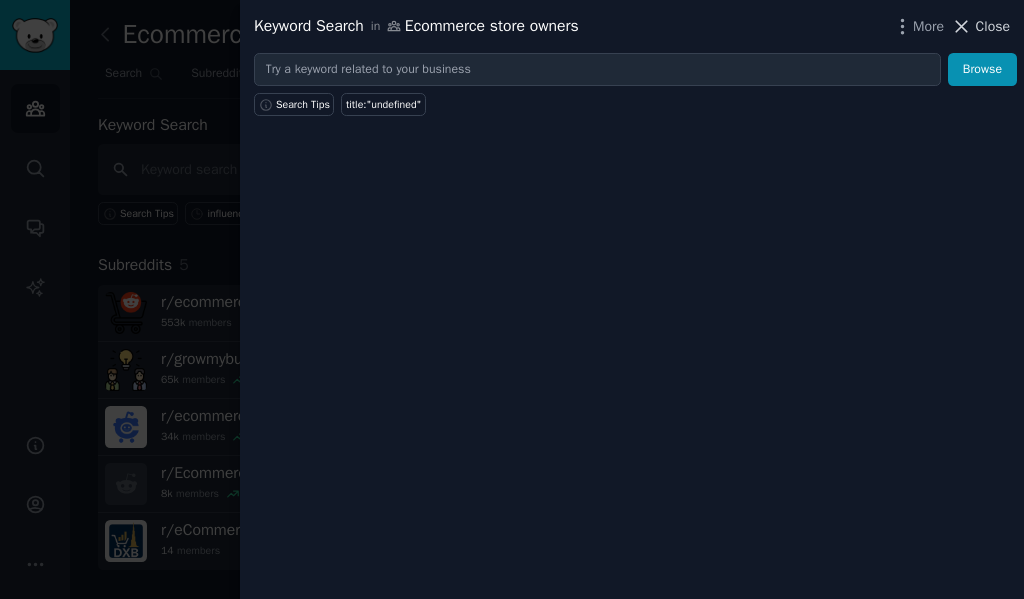 click on "Close" at bounding box center (993, 26) 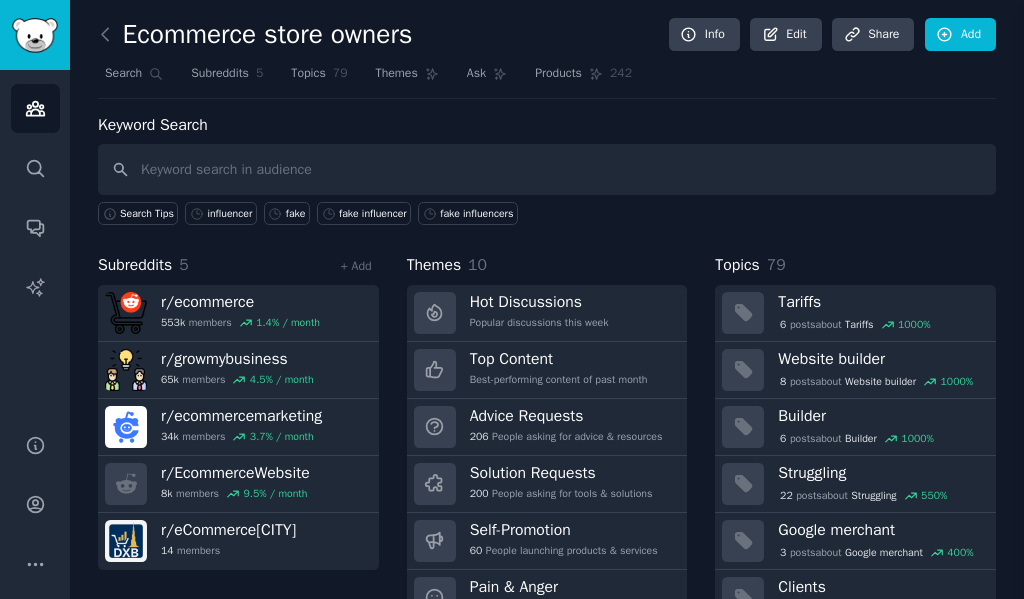 scroll, scrollTop: 0, scrollLeft: 0, axis: both 